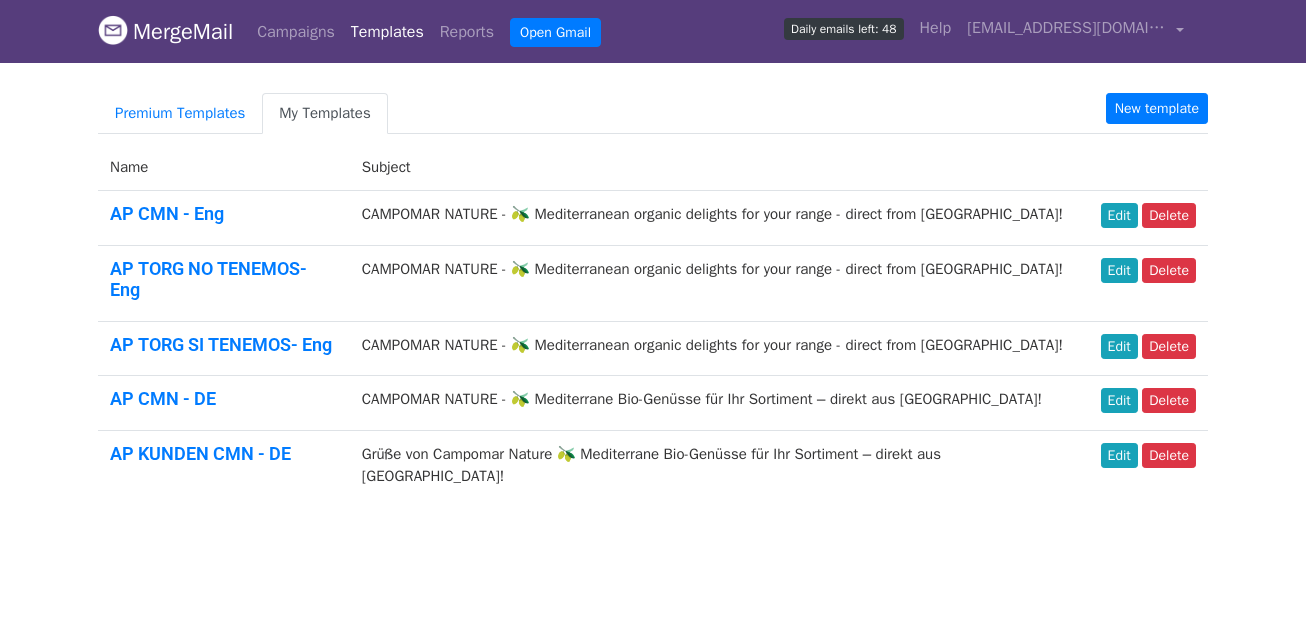 scroll, scrollTop: 0, scrollLeft: 0, axis: both 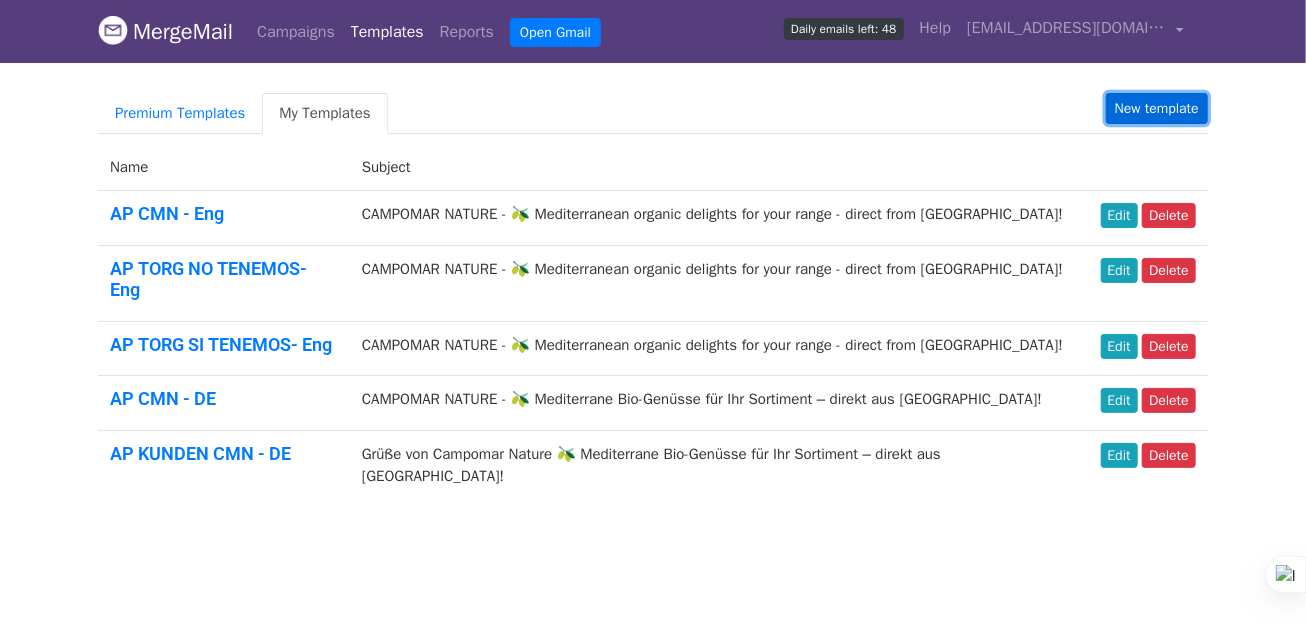 click on "New template" at bounding box center (1157, 108) 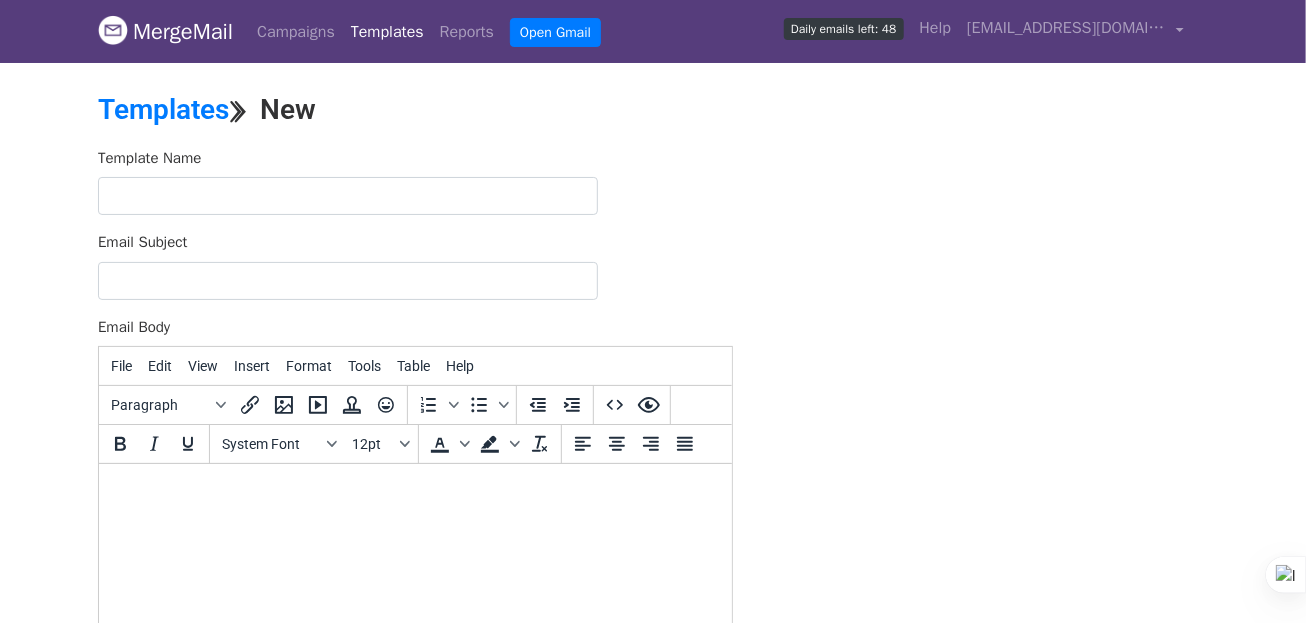 scroll, scrollTop: 0, scrollLeft: 0, axis: both 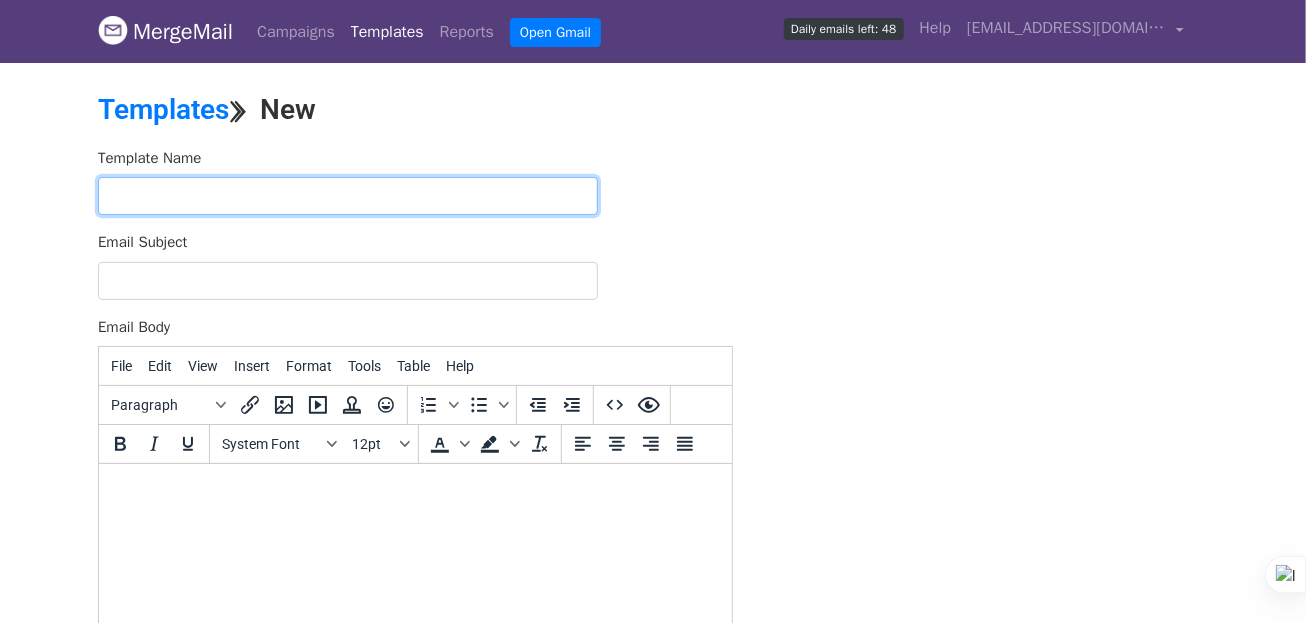 click at bounding box center [348, 196] 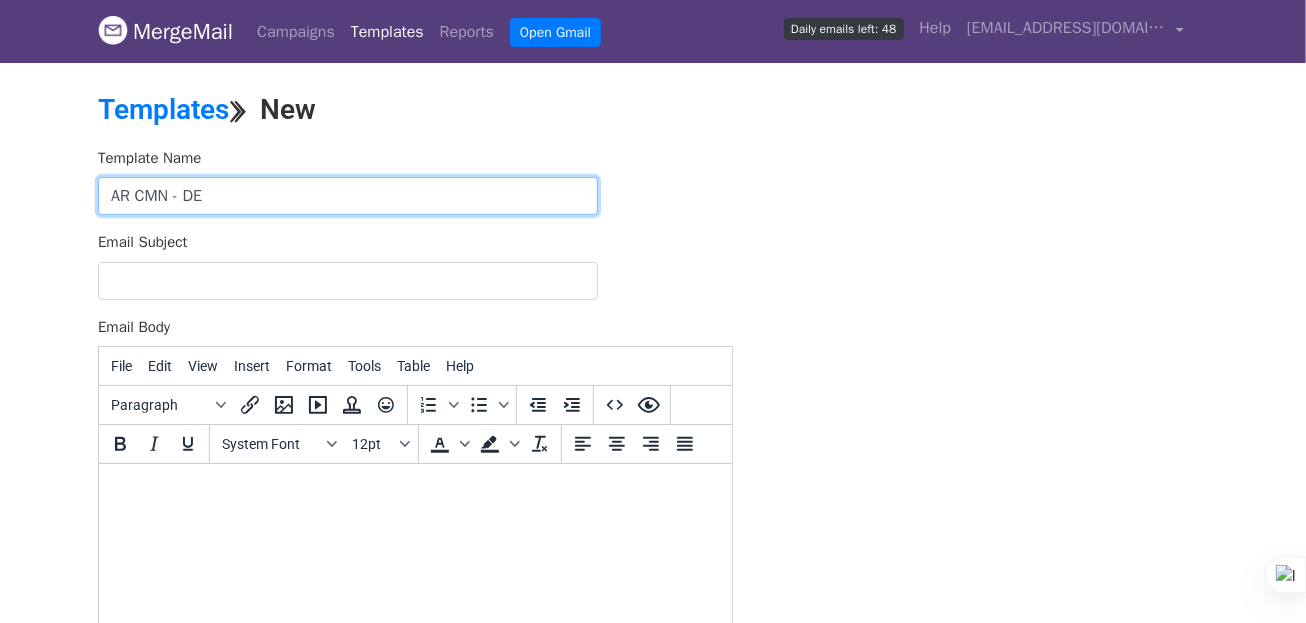 type on "AR CMN - DE" 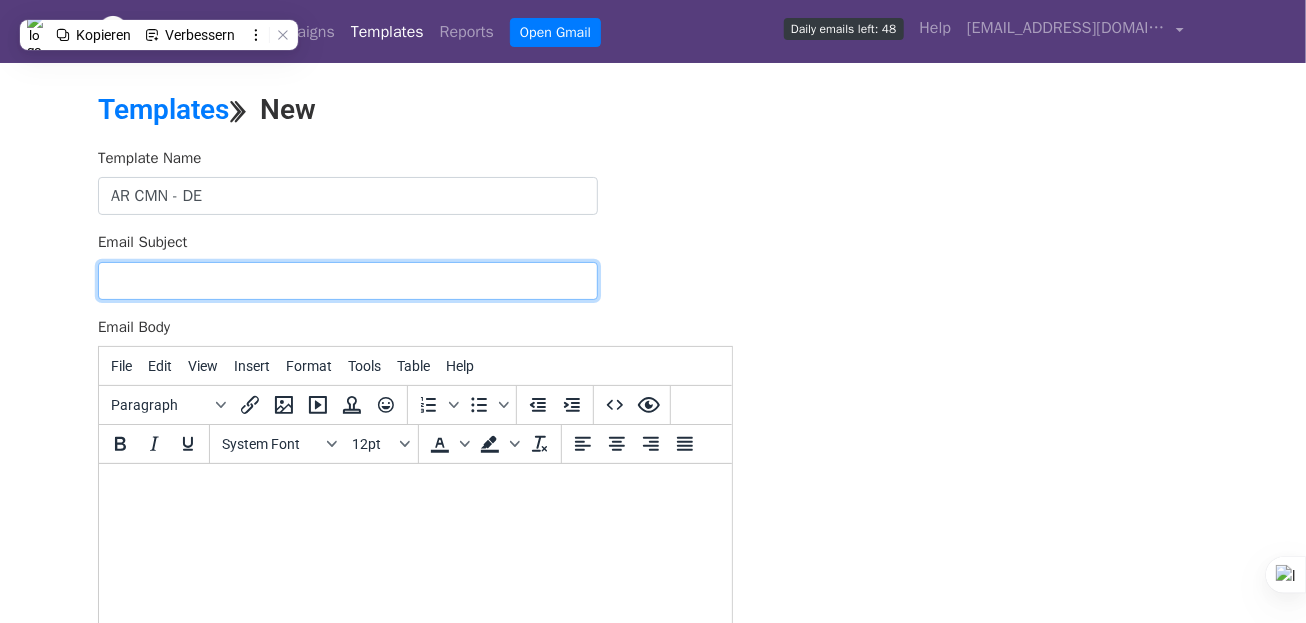 click on "Email Subject" at bounding box center (348, 281) 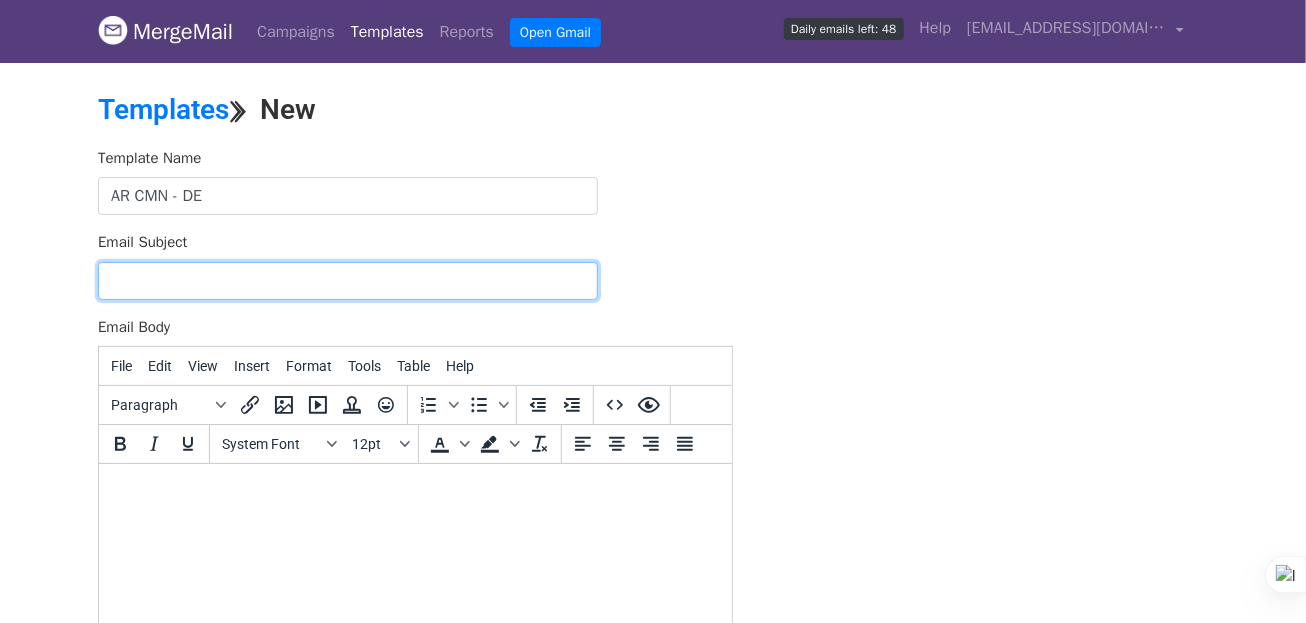 paste on "CAMPOMAR NATURE - 🫒 Mediterrane Bio-Genüsse für Ihr Sortiment – direkt aus [GEOGRAPHIC_DATA]!" 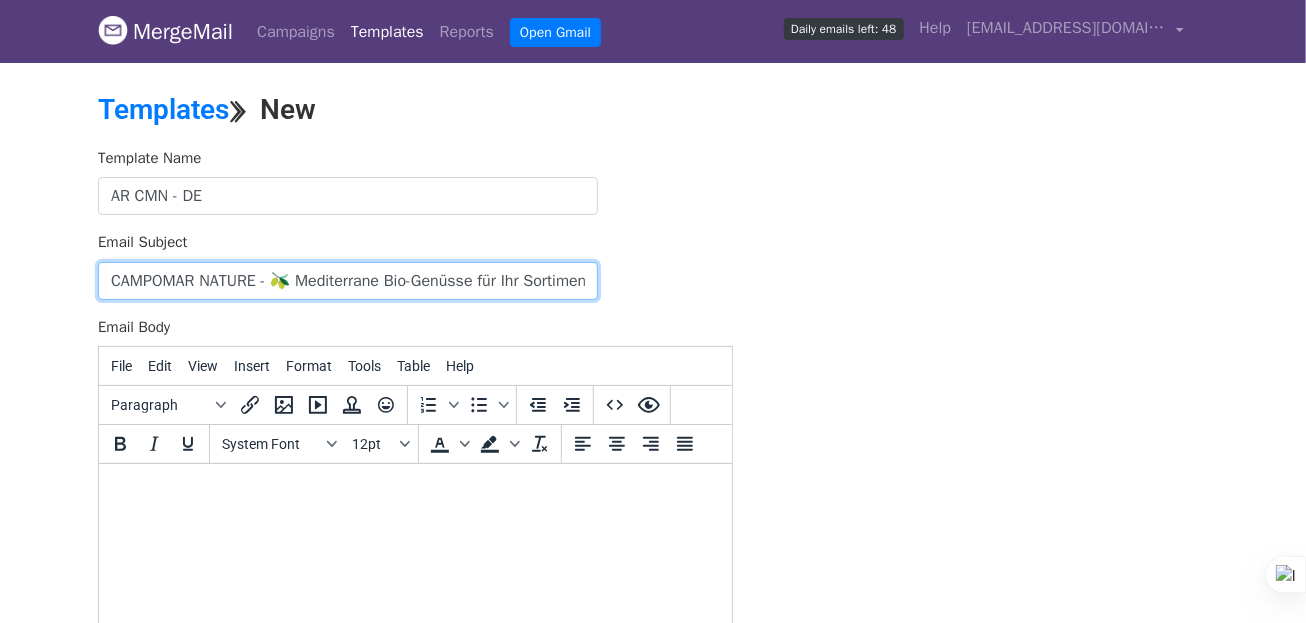 scroll, scrollTop: 0, scrollLeft: 170, axis: horizontal 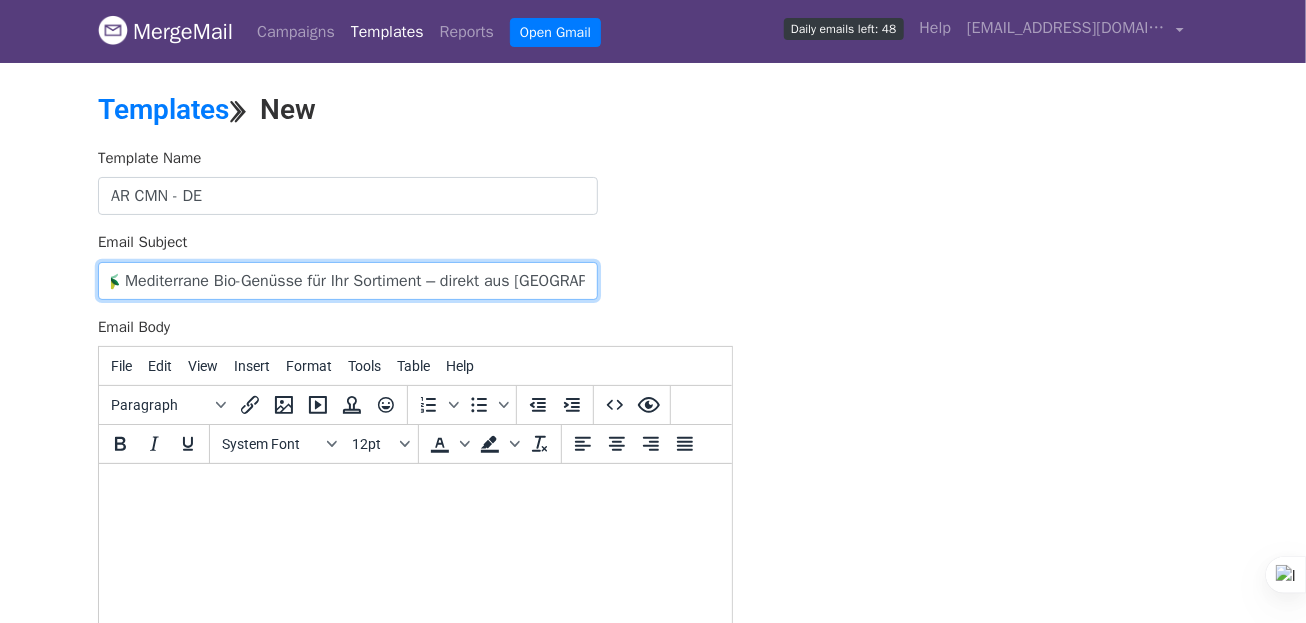 type on "CAMPOMAR NATURE - 🫒 Mediterrane Bio-Genüsse für Ihr Sortiment – direkt aus [GEOGRAPHIC_DATA]!" 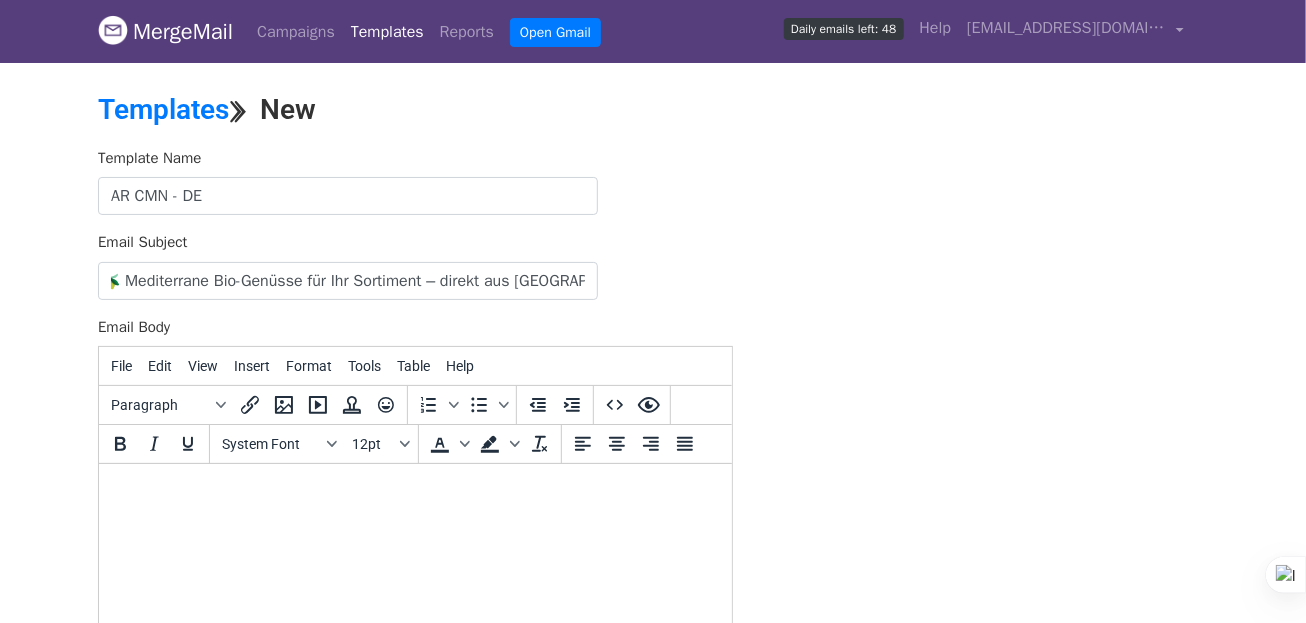 scroll, scrollTop: 0, scrollLeft: 0, axis: both 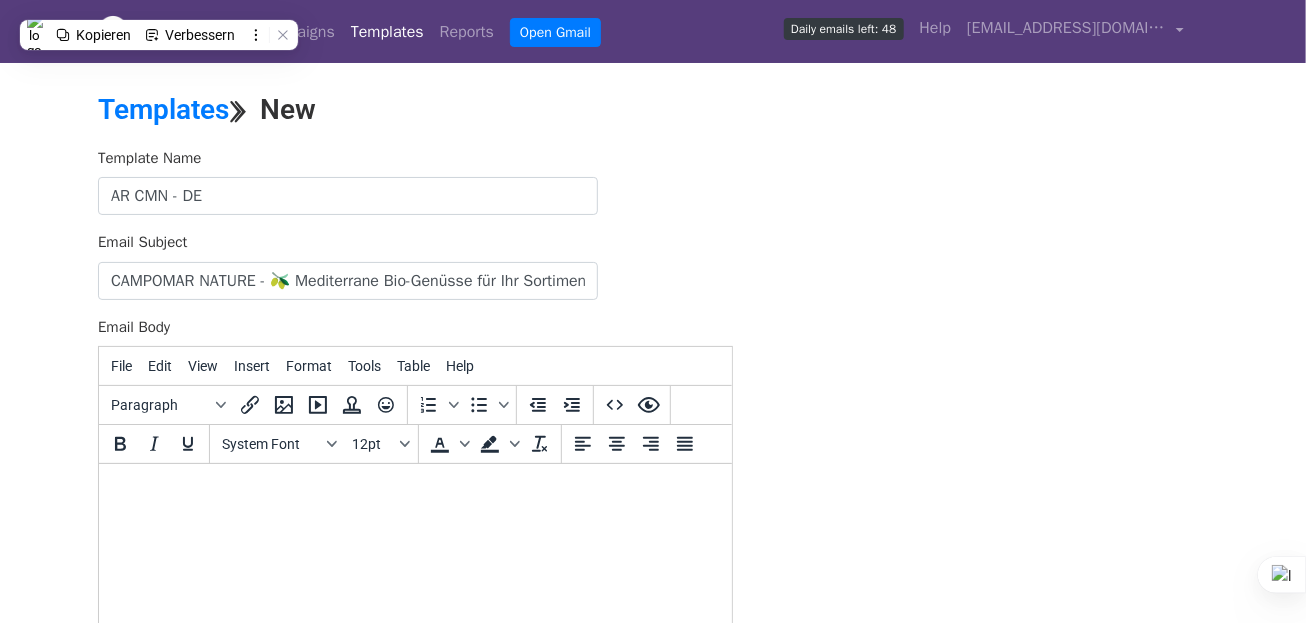paste 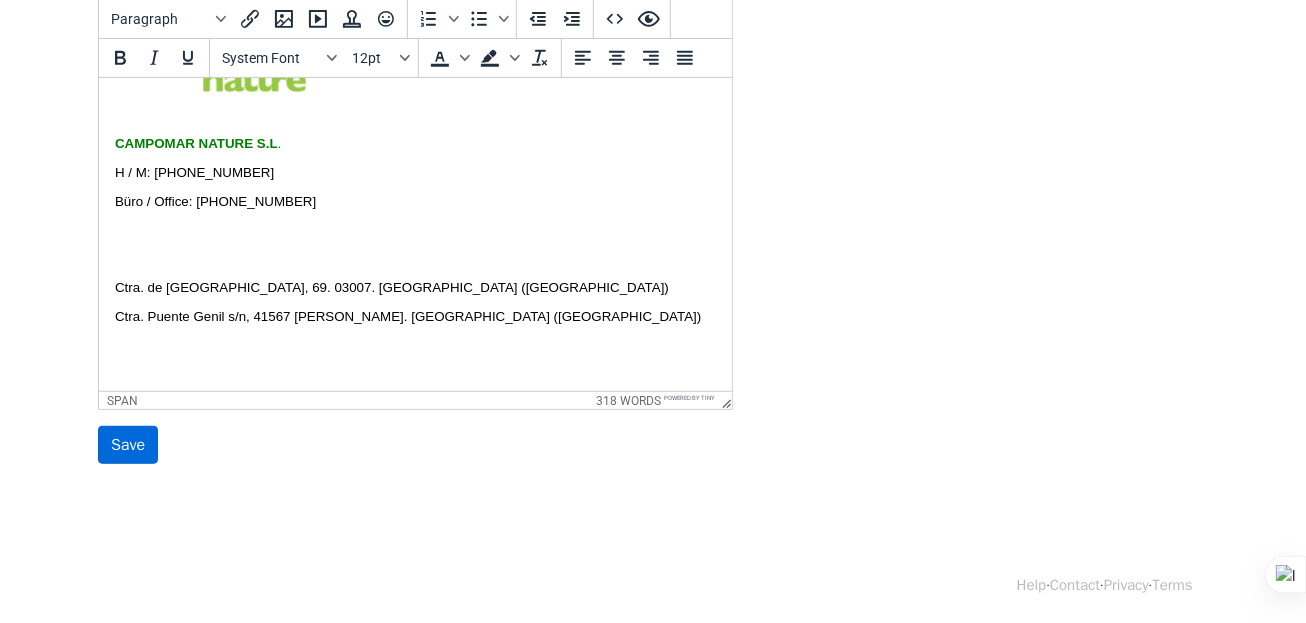 scroll, scrollTop: 387, scrollLeft: 0, axis: vertical 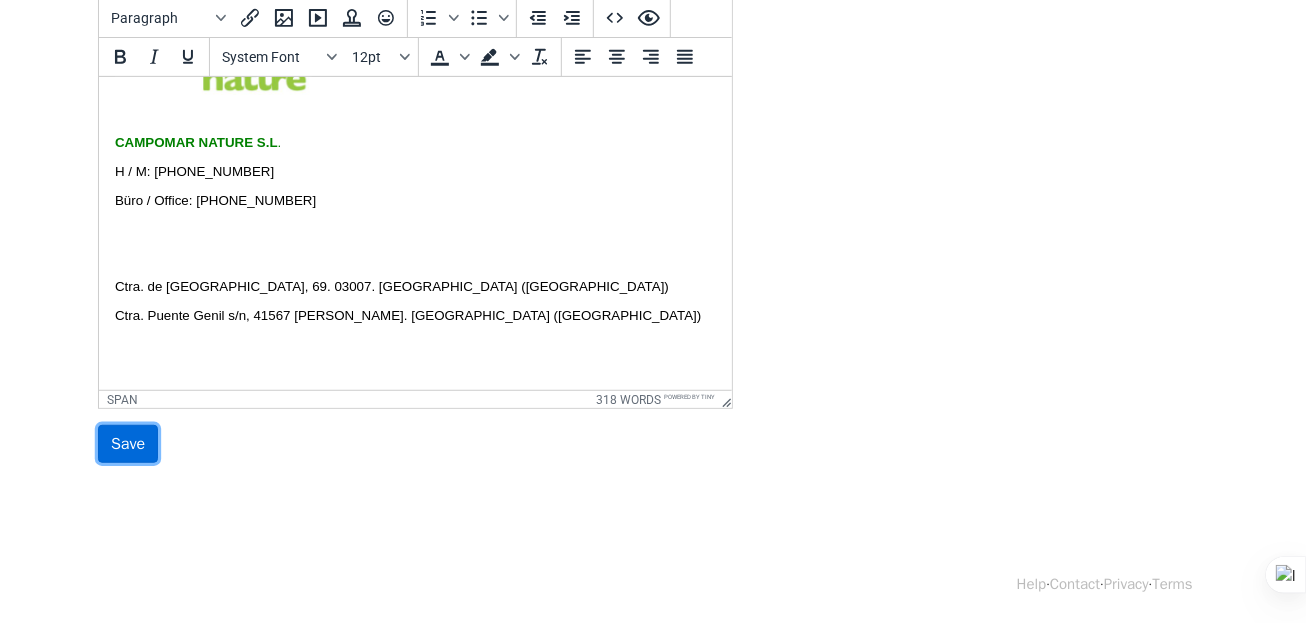 click on "Save" at bounding box center [128, 444] 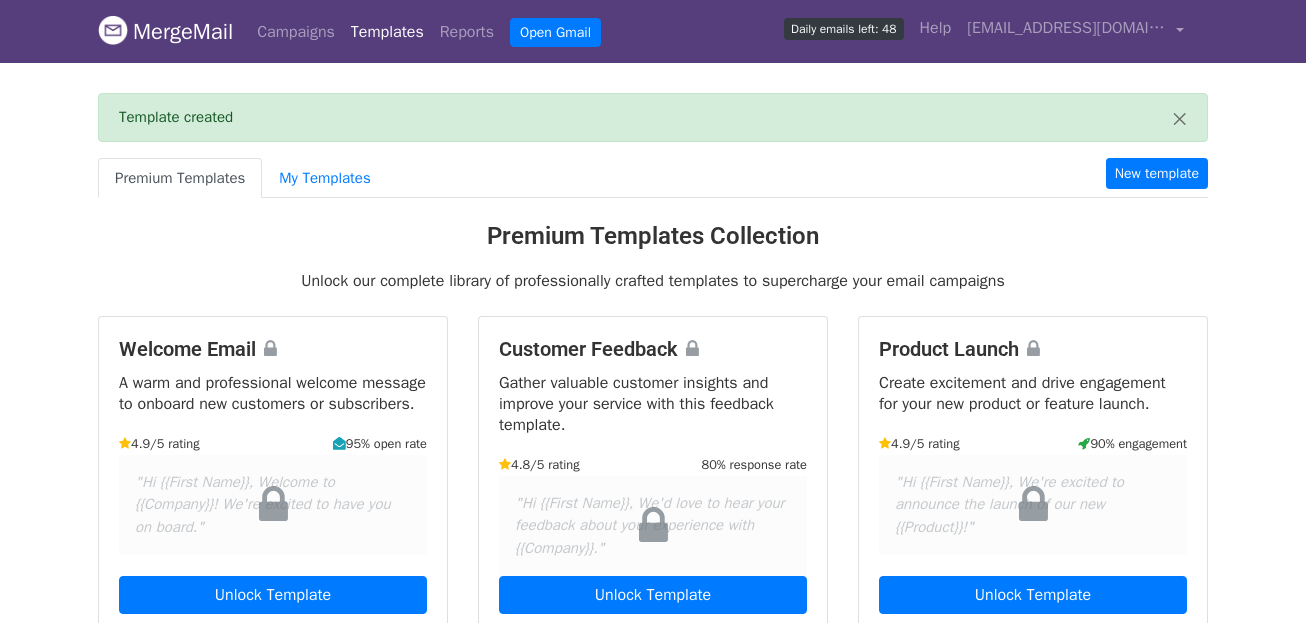 scroll, scrollTop: 0, scrollLeft: 0, axis: both 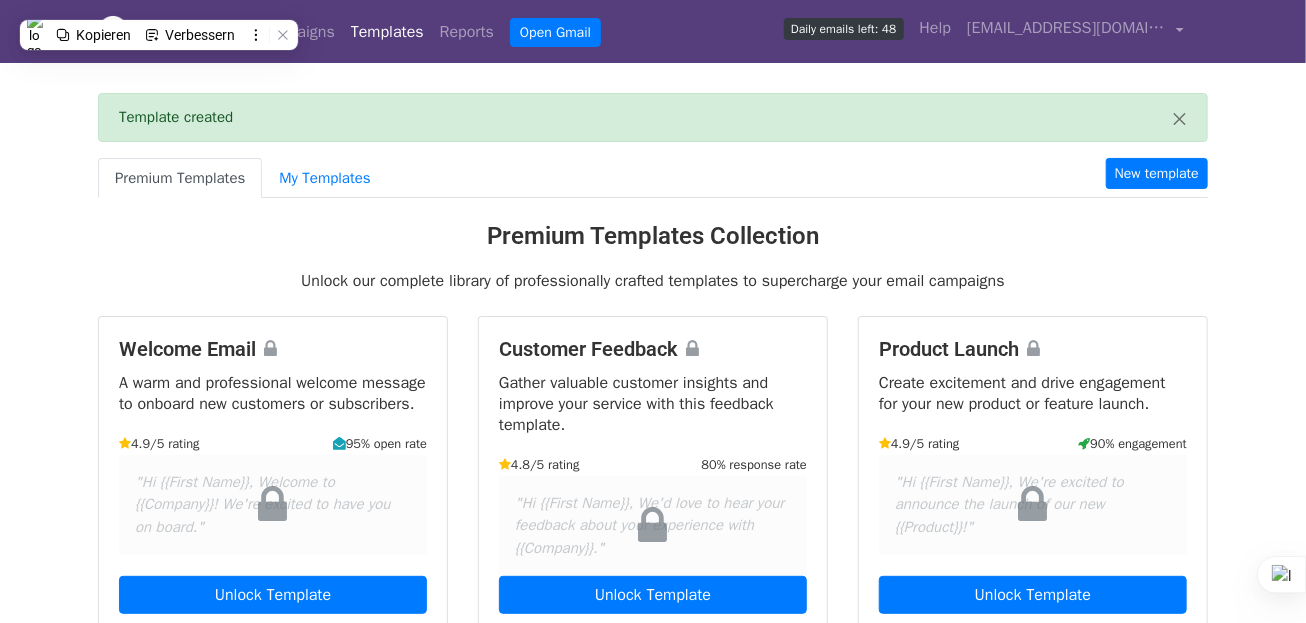 click on "Templates" at bounding box center (387, 32) 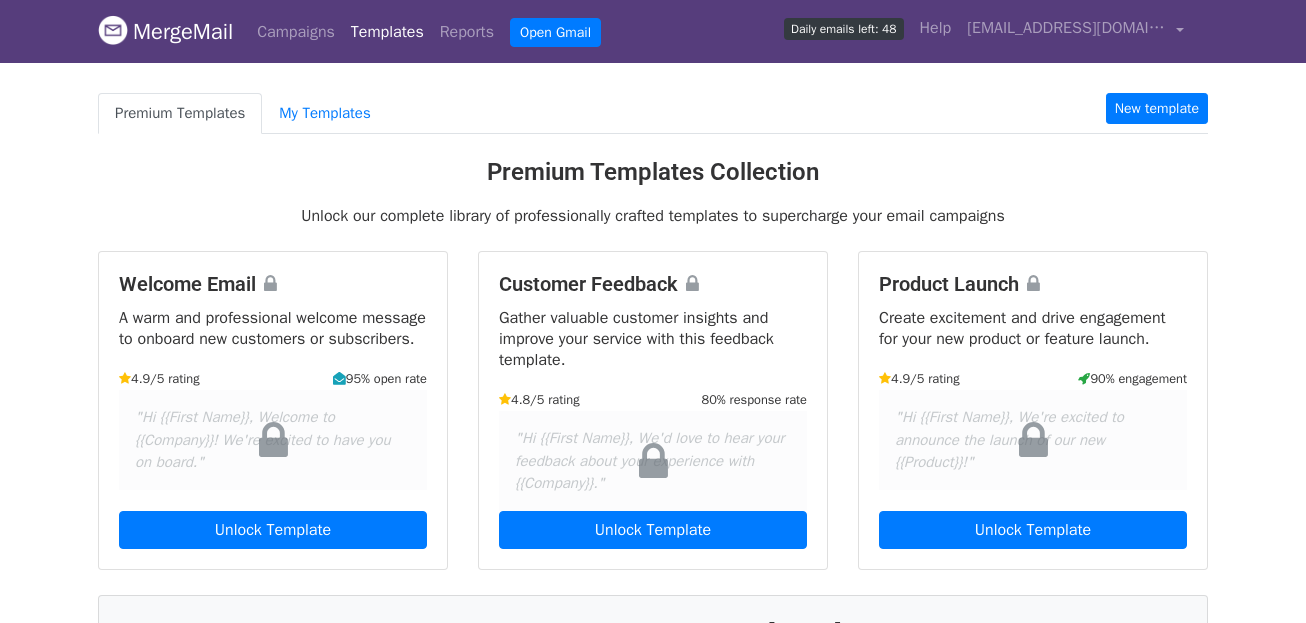 scroll, scrollTop: 0, scrollLeft: 0, axis: both 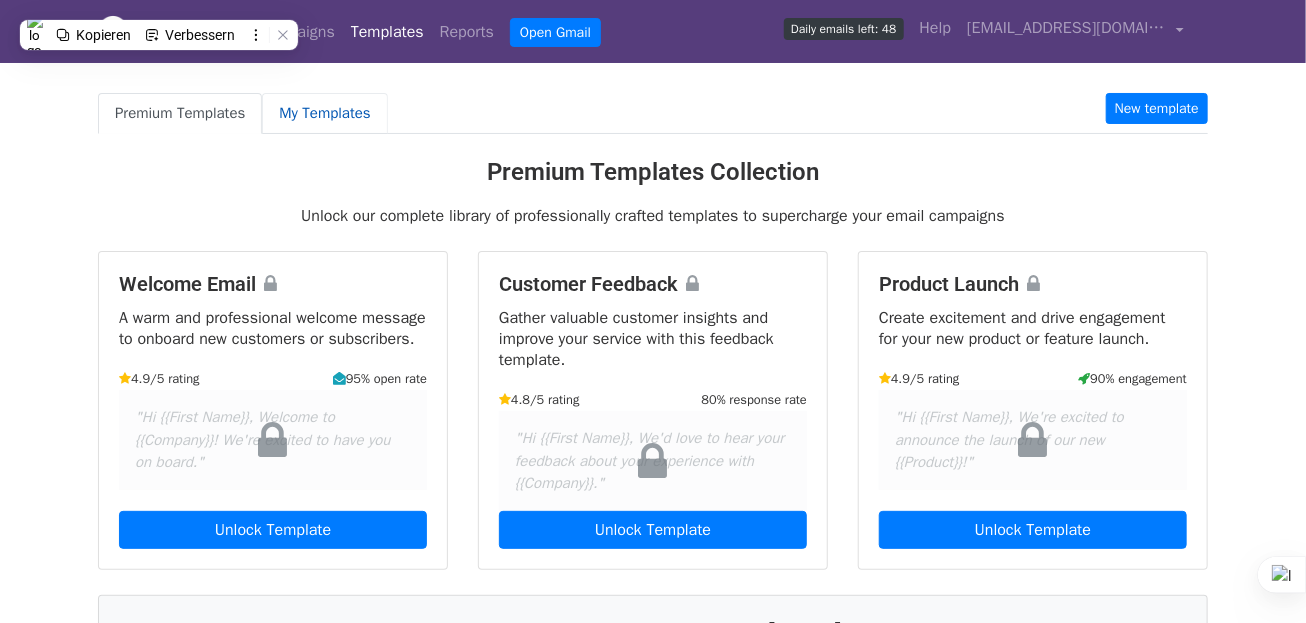 click on "My Templates" at bounding box center [324, 113] 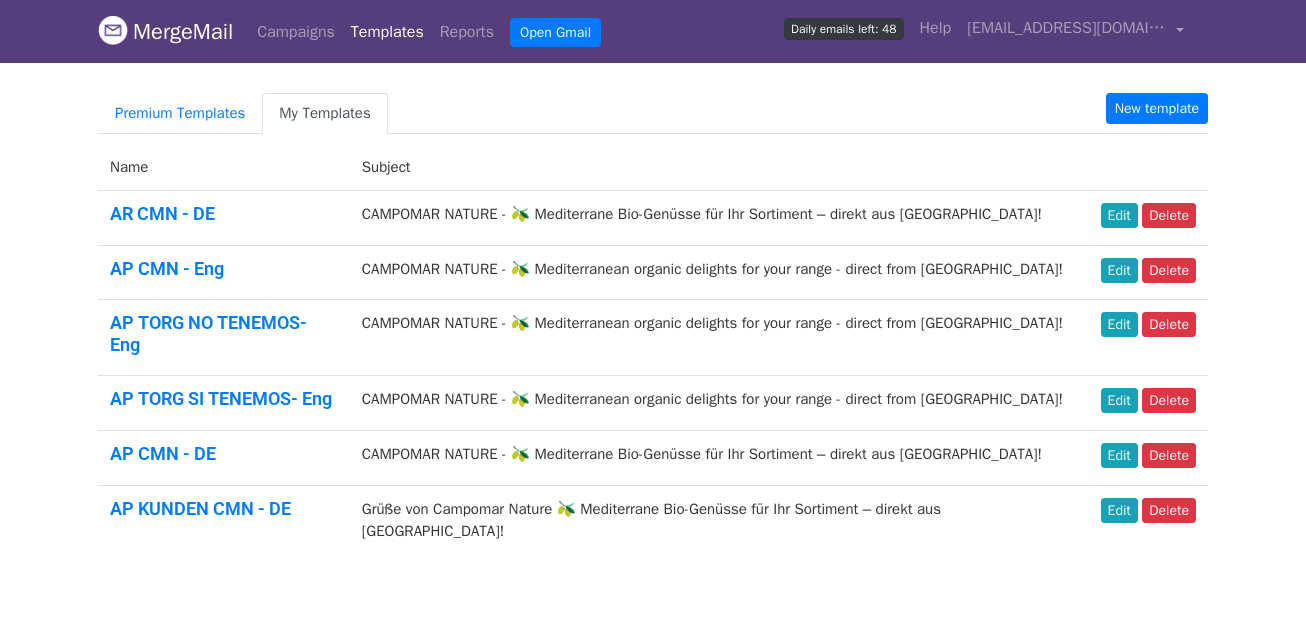 scroll, scrollTop: 0, scrollLeft: 0, axis: both 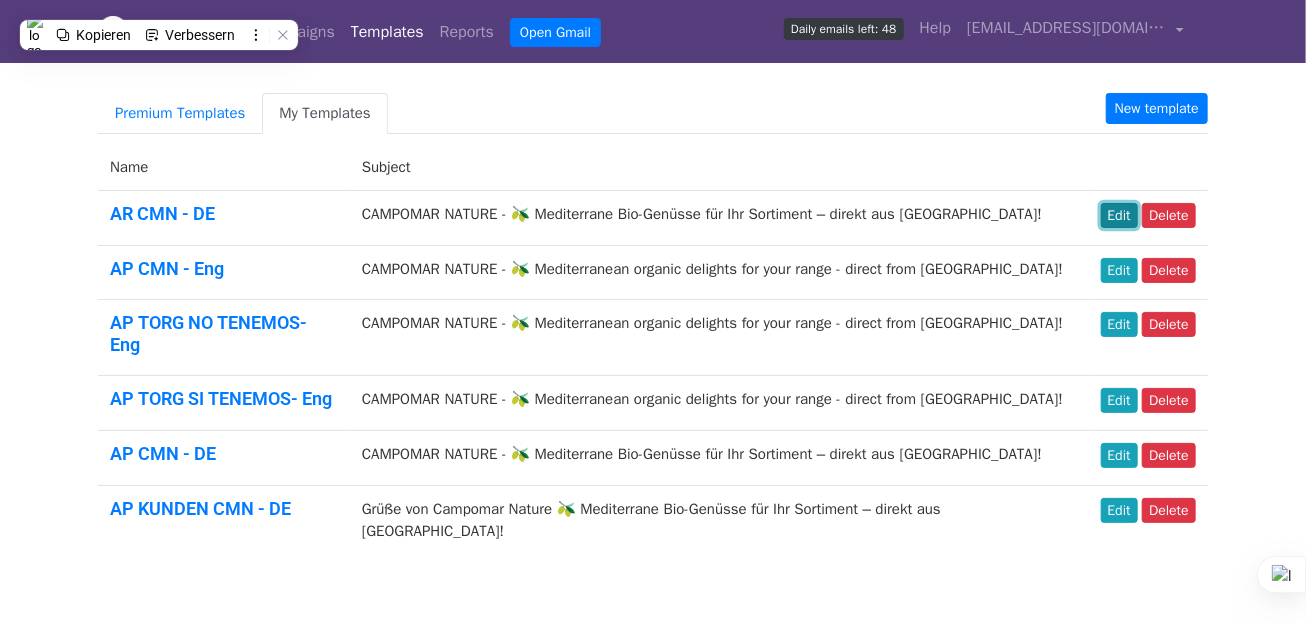 click on "Edit" at bounding box center [1119, 215] 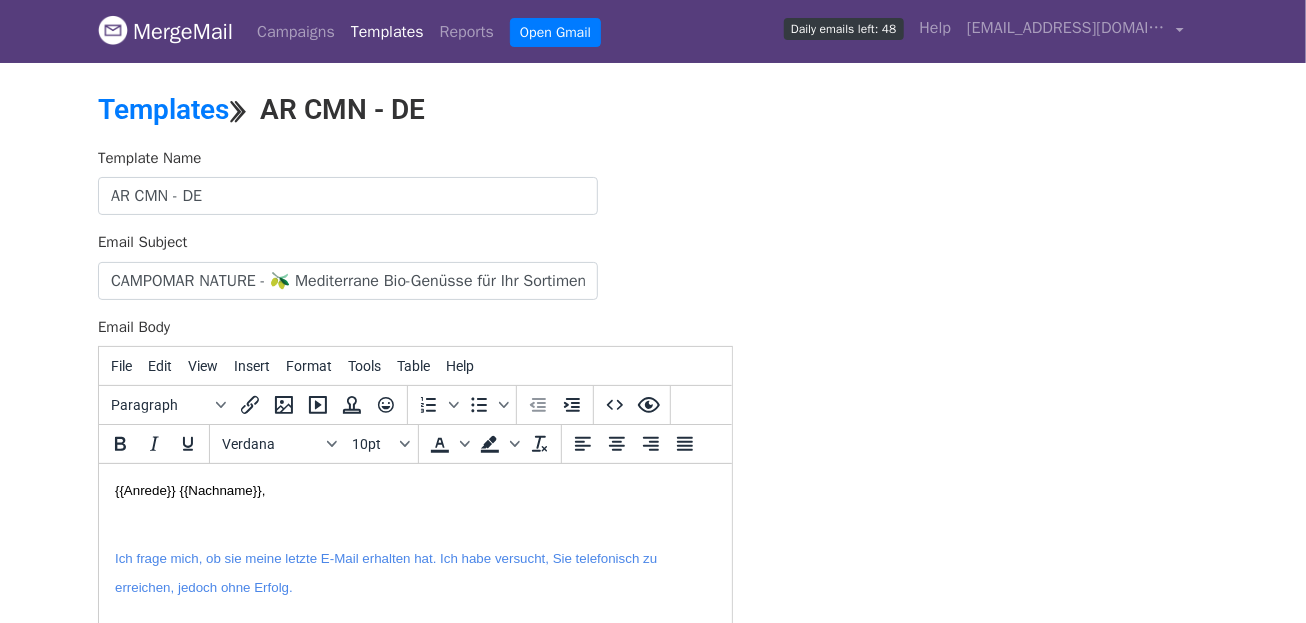scroll, scrollTop: 60, scrollLeft: 0, axis: vertical 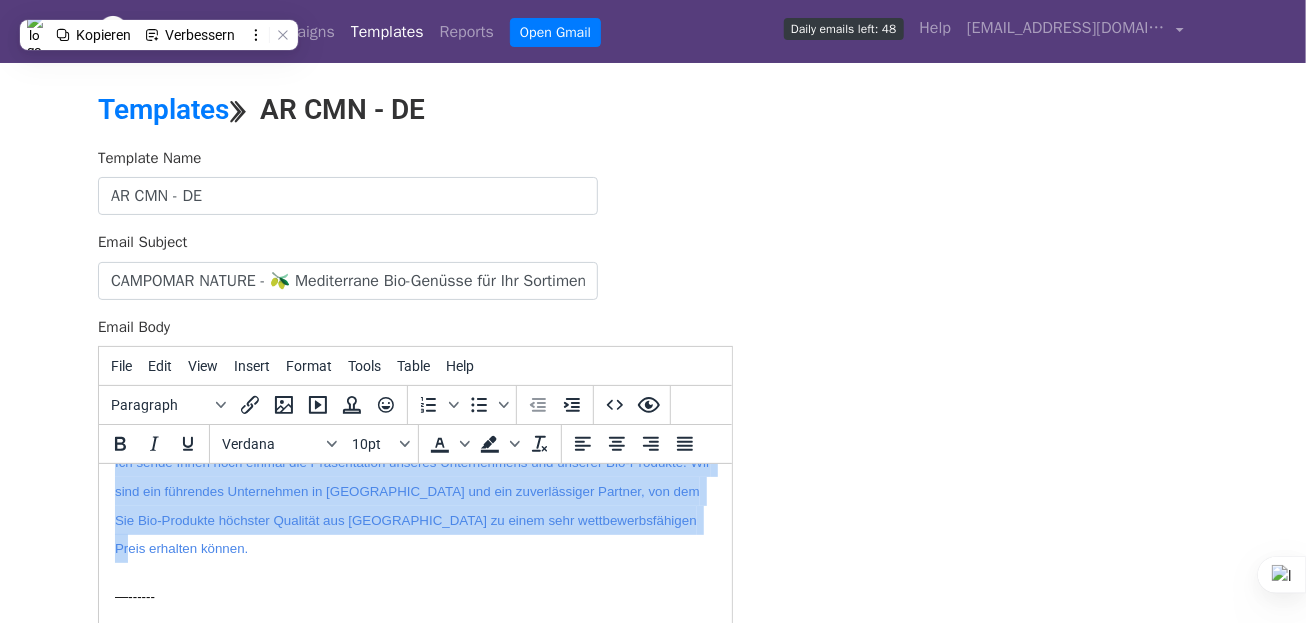 click on "{{Anrede}} {{Nachname}}, Ich frage mich, ob sie meine letzte E-Mail erhalten hat. Ich habe versucht, Sie telefonisch zu erreichen, jedoch ohne Erfolg. Ich sende Ihnen noch einmal die Präsentation unseres Unternehmens und unserer Bio-Produkte. Wir sind ein führendes Unternehmen in Spanien und ein zuverlässiger Partner, von dem Sie Bio-Produkte höchster Qualität aus Spanien zu einem sehr wettbewerbsfähigen Preis erhalten können. —------ Mein Name ist Carlos Aguilar, Exportmanager bei  CAMPOMAR NATURE,  einem spanischen Unternehmen mit mehr als 20 Jahren Erfahrung in der Herstellung und Vermarktung von zertifizierten Bioprodukten. Bei Campomar Nature bieten wir eine breite Palette hochwertiger Bio-Lebensmittel an - darunter Oliven, Essiggurken, Gemüsekonserven, Hülsenfrüchte, Soßen und natives Olivenöl extra -, die sich sowohl an: DEN EINZELHANDEL UND DEN GASTRO-KANAL. Ich habe die Website Ihres Unternehmens  {{FIRMA}} begeistern !             Gerne senden wir Ihnen unverbindlich  MUSTER  ---" at bounding box center (414, 1657) 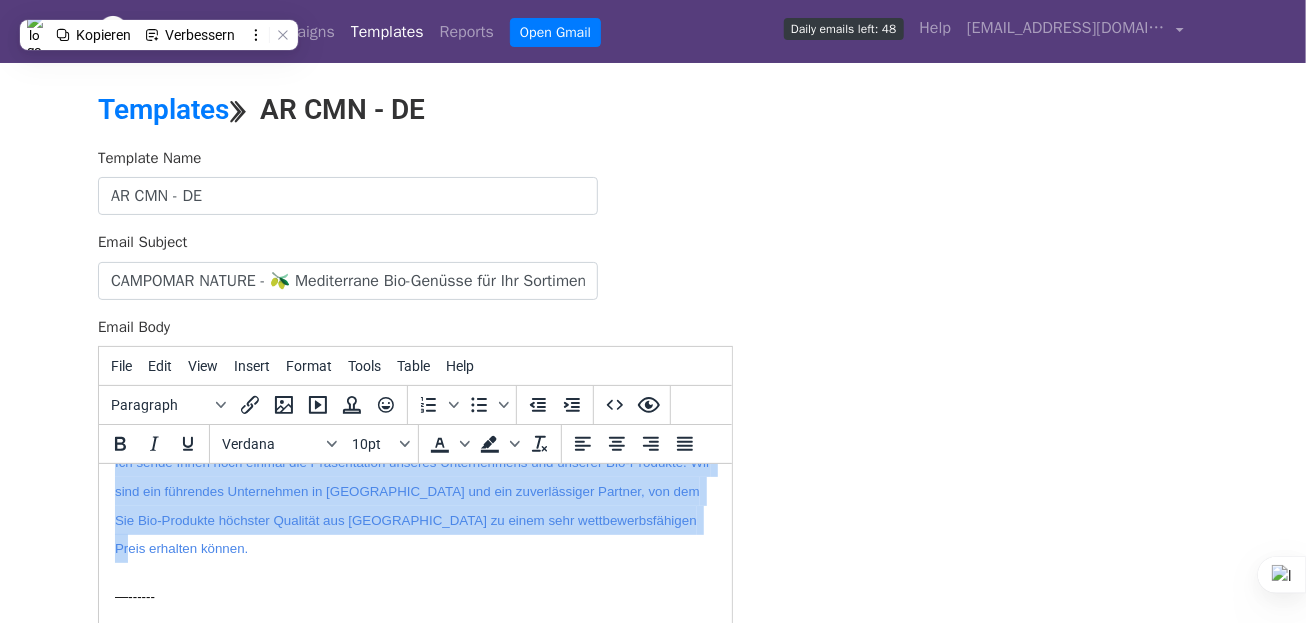 type 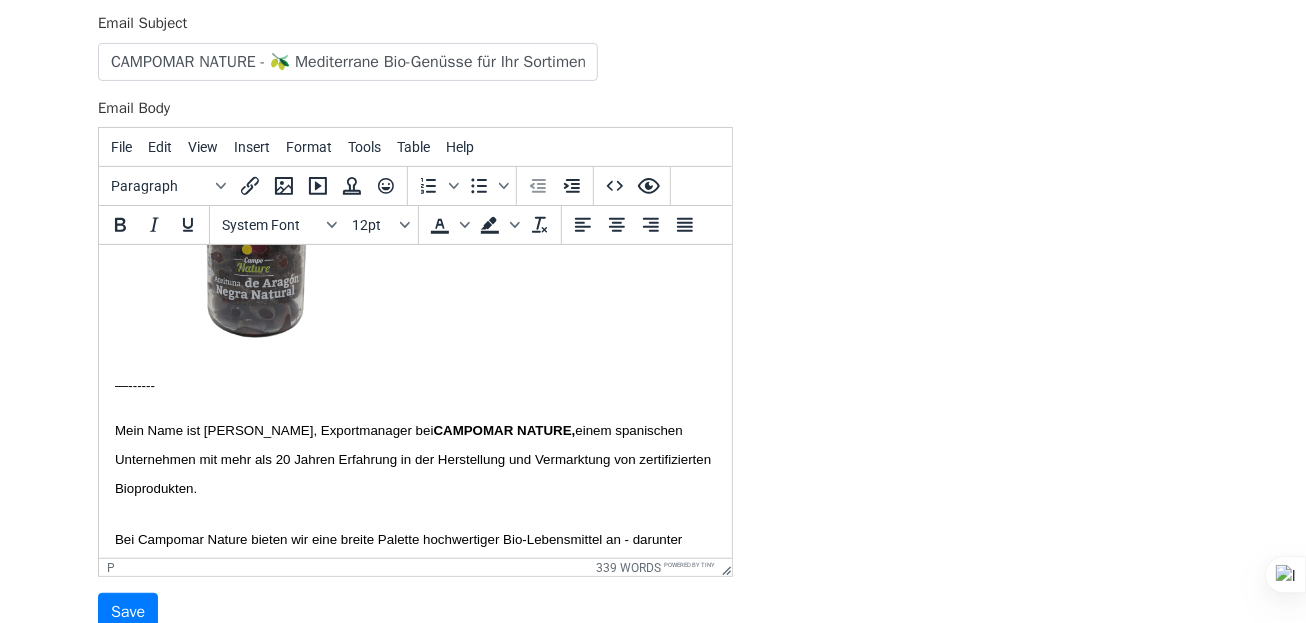 scroll, scrollTop: 387, scrollLeft: 0, axis: vertical 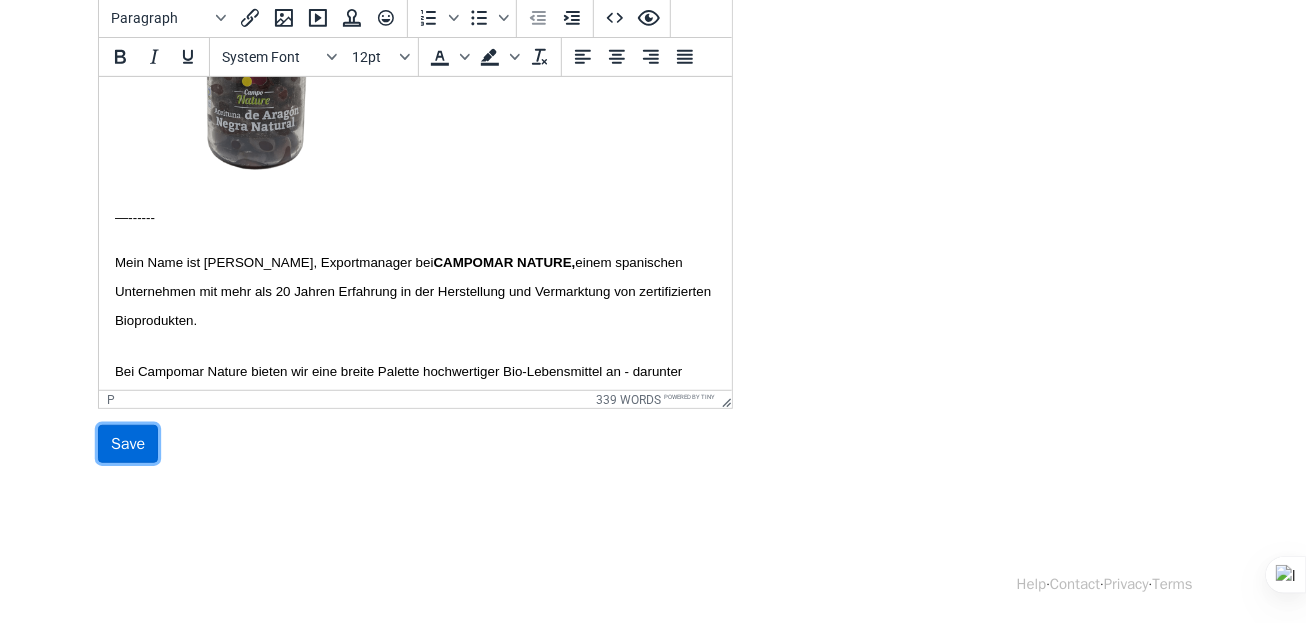 click on "Save" at bounding box center [128, 444] 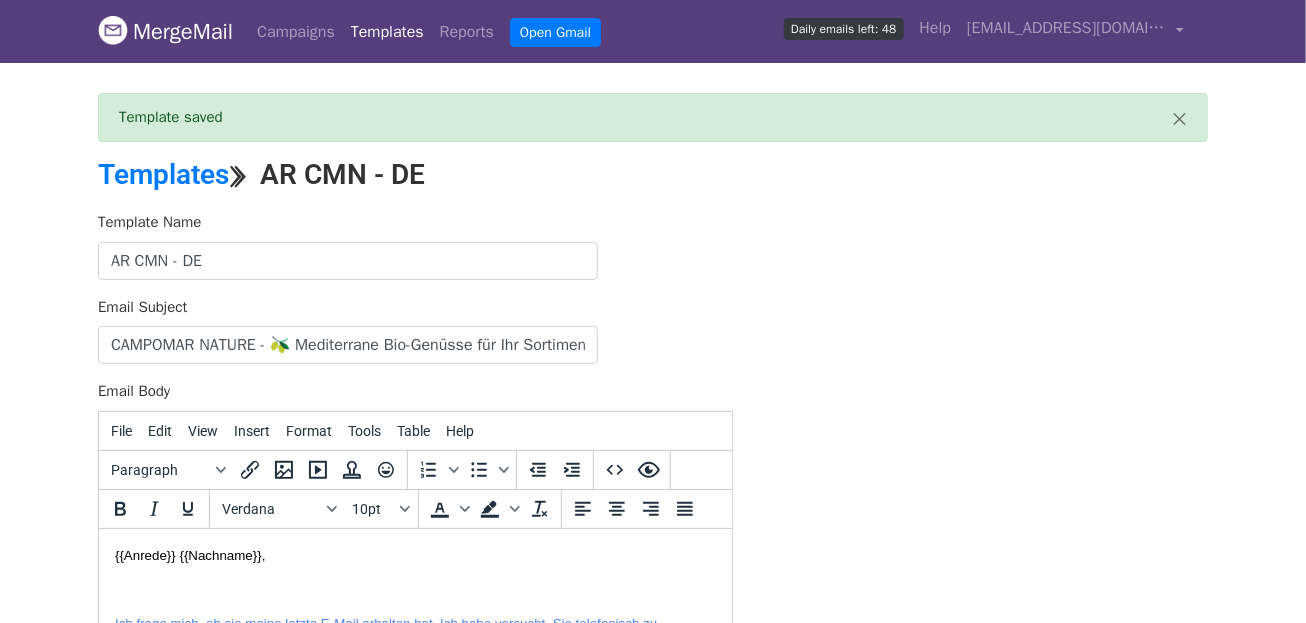 scroll, scrollTop: 0, scrollLeft: 0, axis: both 